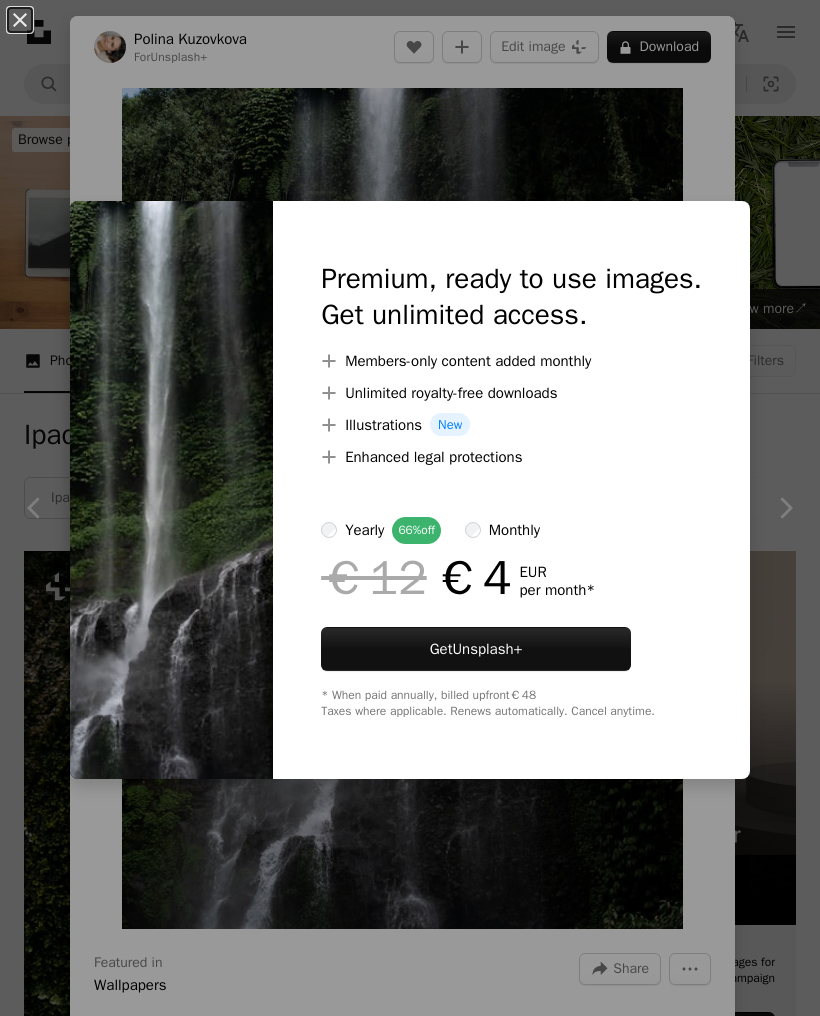 scroll, scrollTop: 2523, scrollLeft: 0, axis: vertical 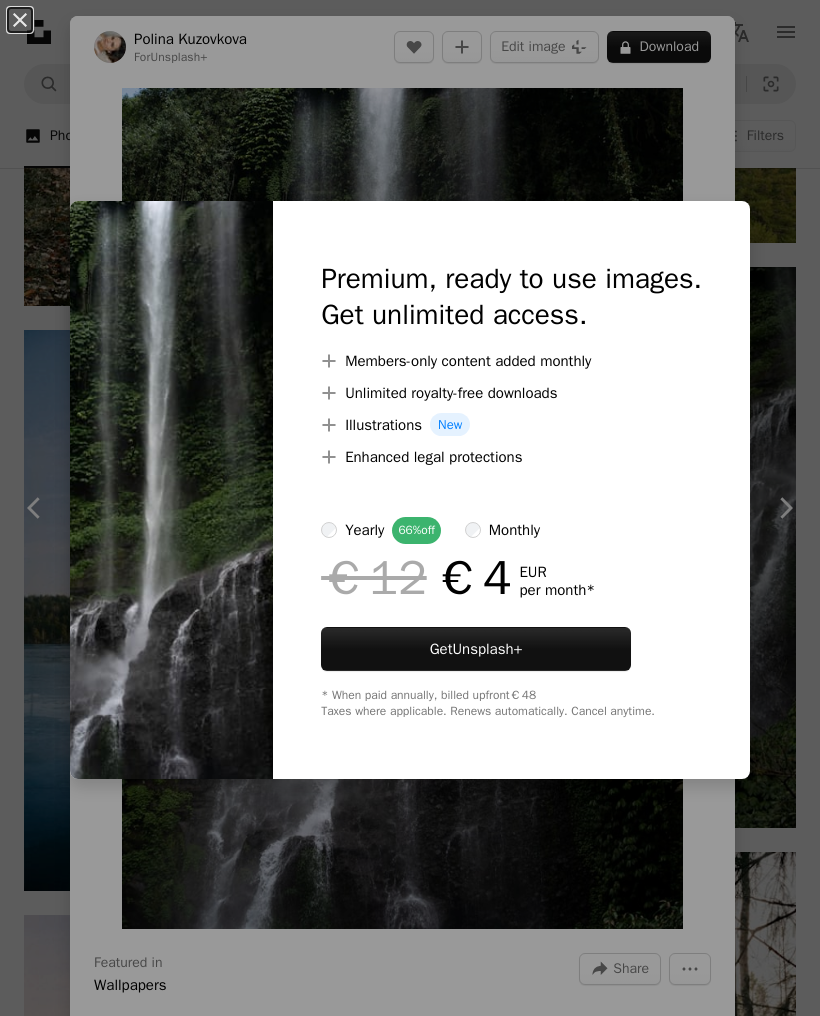 click on "An X shape Premium, ready to use images. Get unlimited access. A plus sign Members-only content added monthly A plus sign Unlimited royalty-free downloads A plus sign Illustrations  New A plus sign Enhanced legal protections yearly 66%  off monthly €12   €4 EUR per month * Get  Unsplash+ * When paid annually, billed upfront  €48 Taxes where applicable. Renews automatically. Cancel anytime." at bounding box center (410, 508) 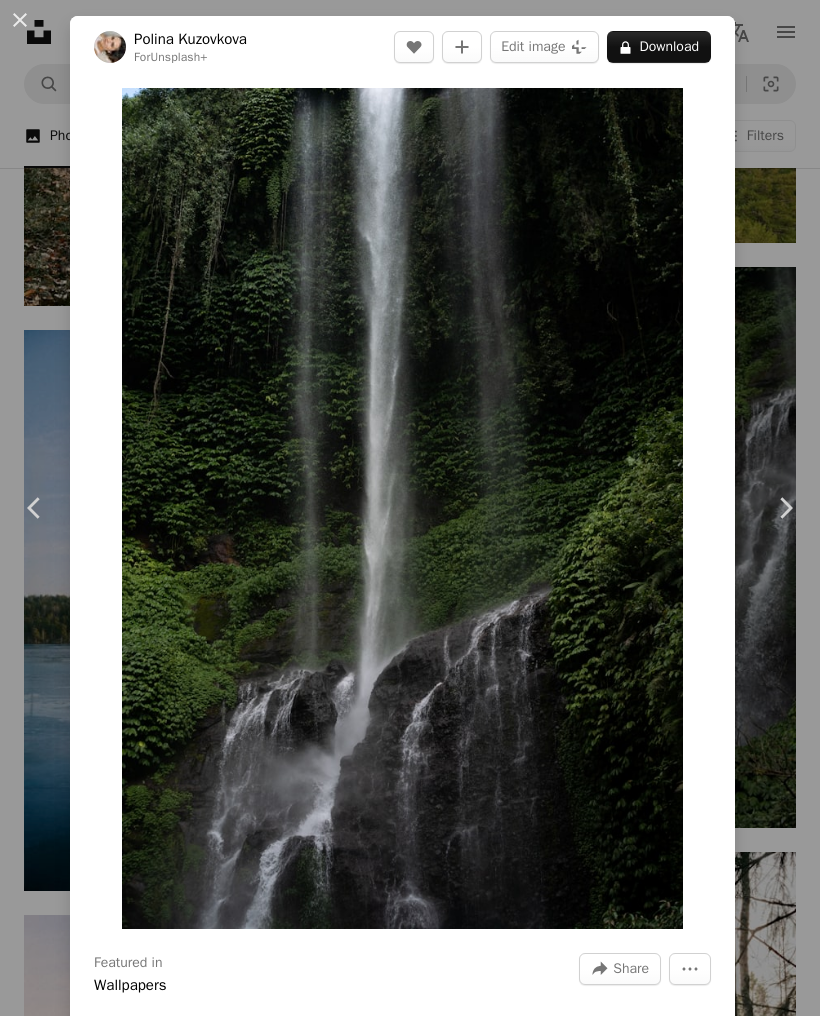 click at bounding box center [402, 508] 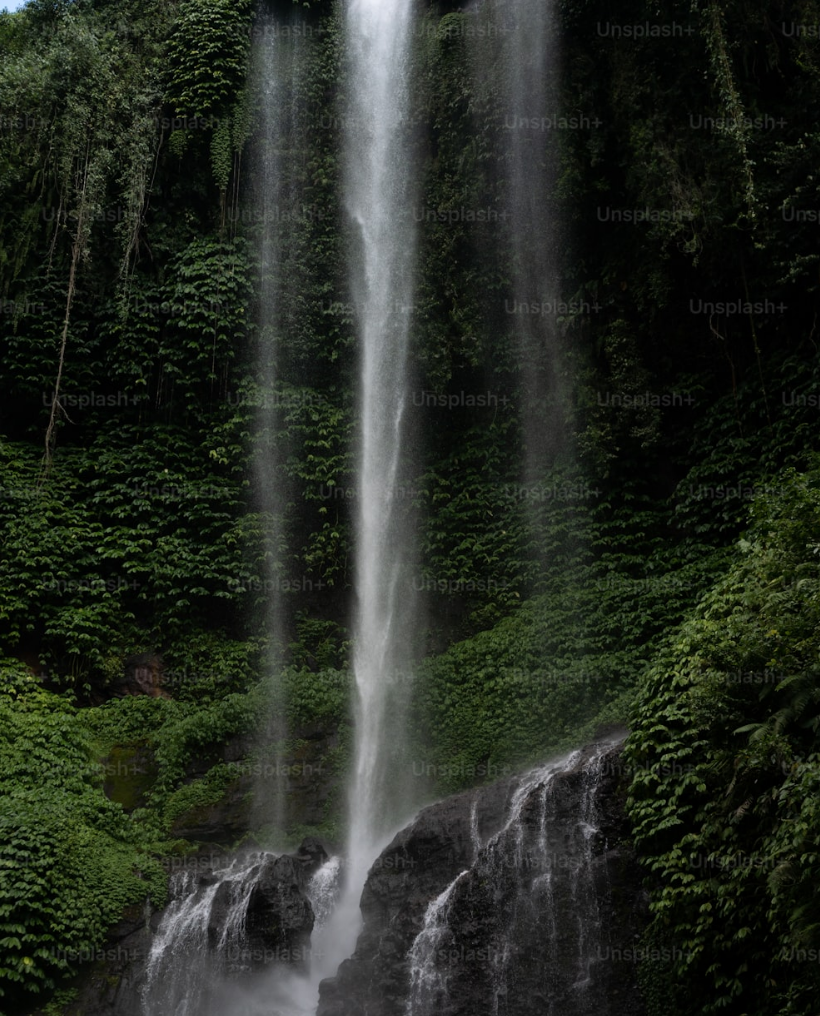 scroll, scrollTop: 48, scrollLeft: 0, axis: vertical 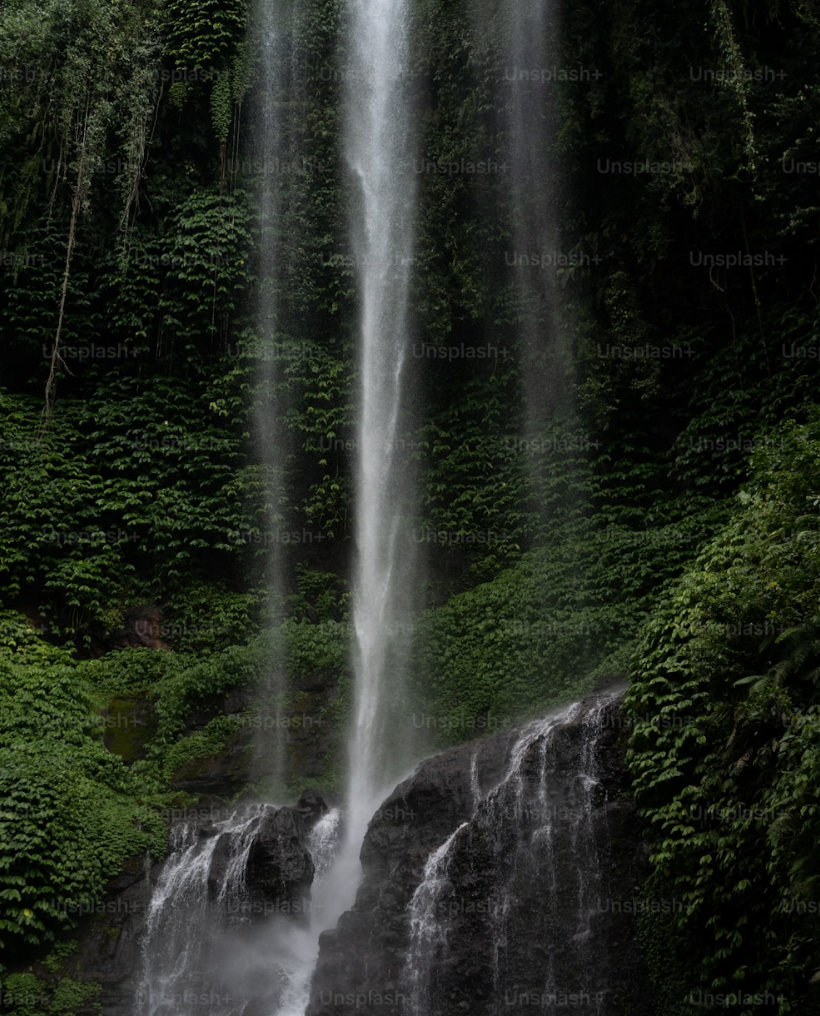 click at bounding box center [410, 567] 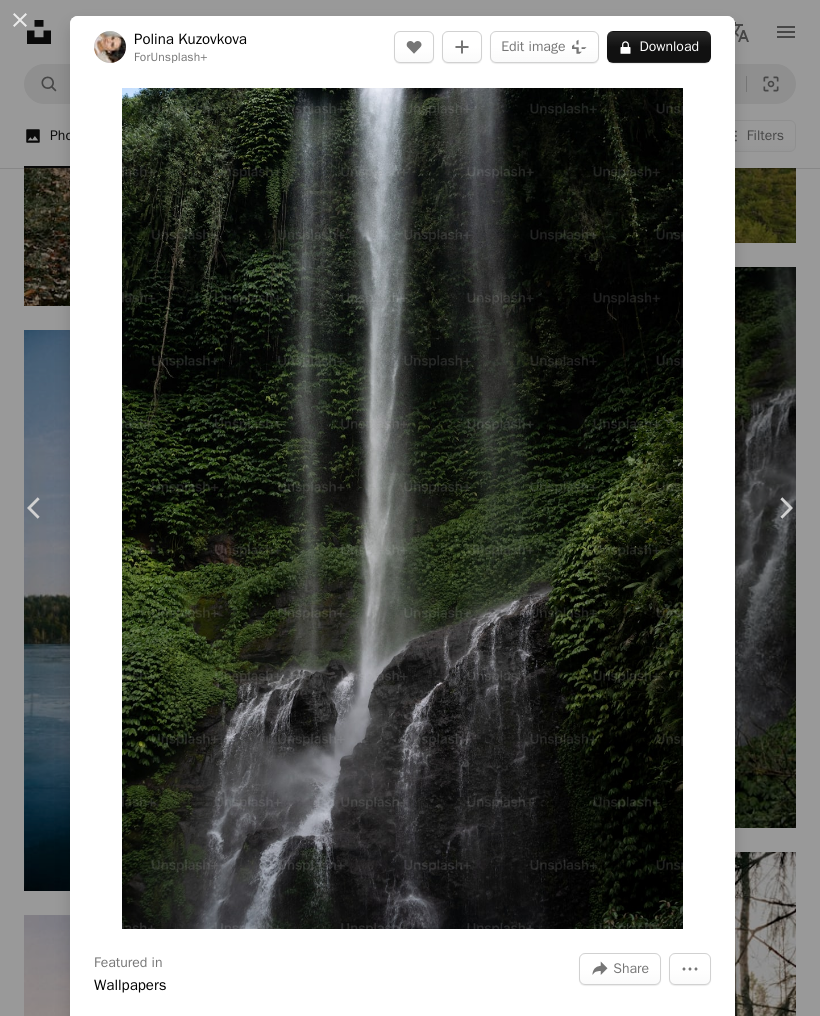 click on "An X shape" at bounding box center (20, 20) 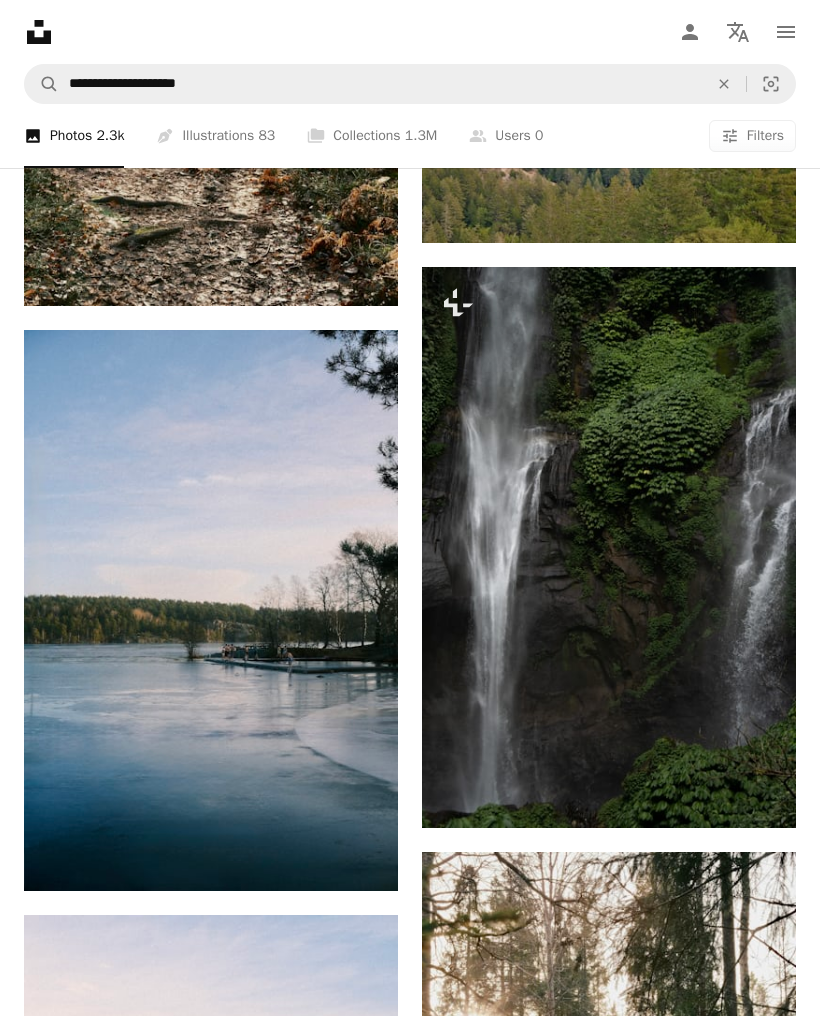 click on "A plus sign" at bounding box center (756, 303) 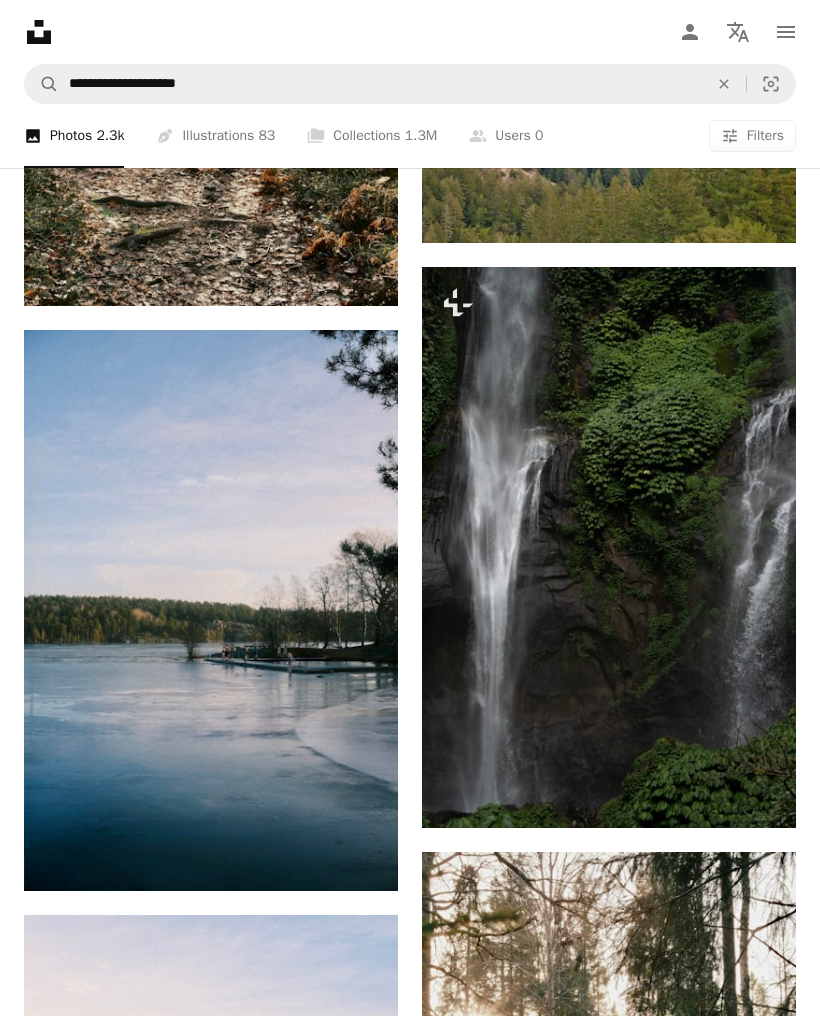 click on "An X shape Join Unsplash Already have an account?  Login First name Last name Email Username  (only letters, numbers and underscores) Password  (min. 8 char) Join By joining, you agree to the  Terms  and  Privacy Policy ." at bounding box center [410, 4213] 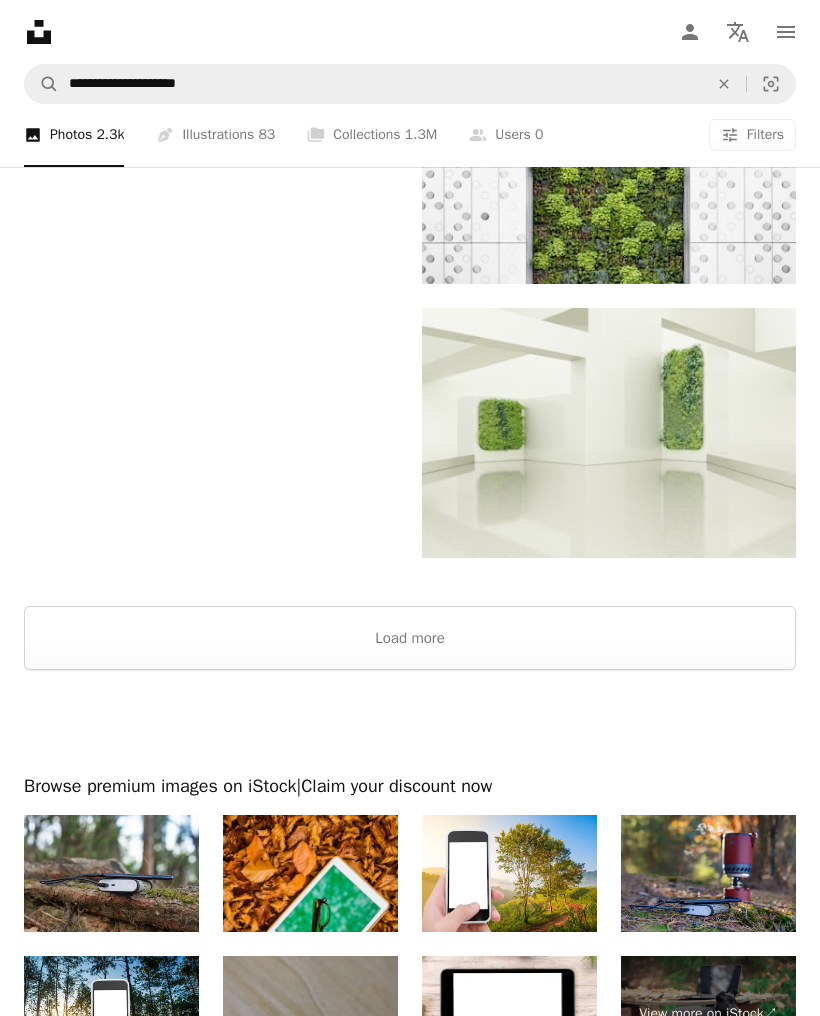scroll, scrollTop: 5085, scrollLeft: 0, axis: vertical 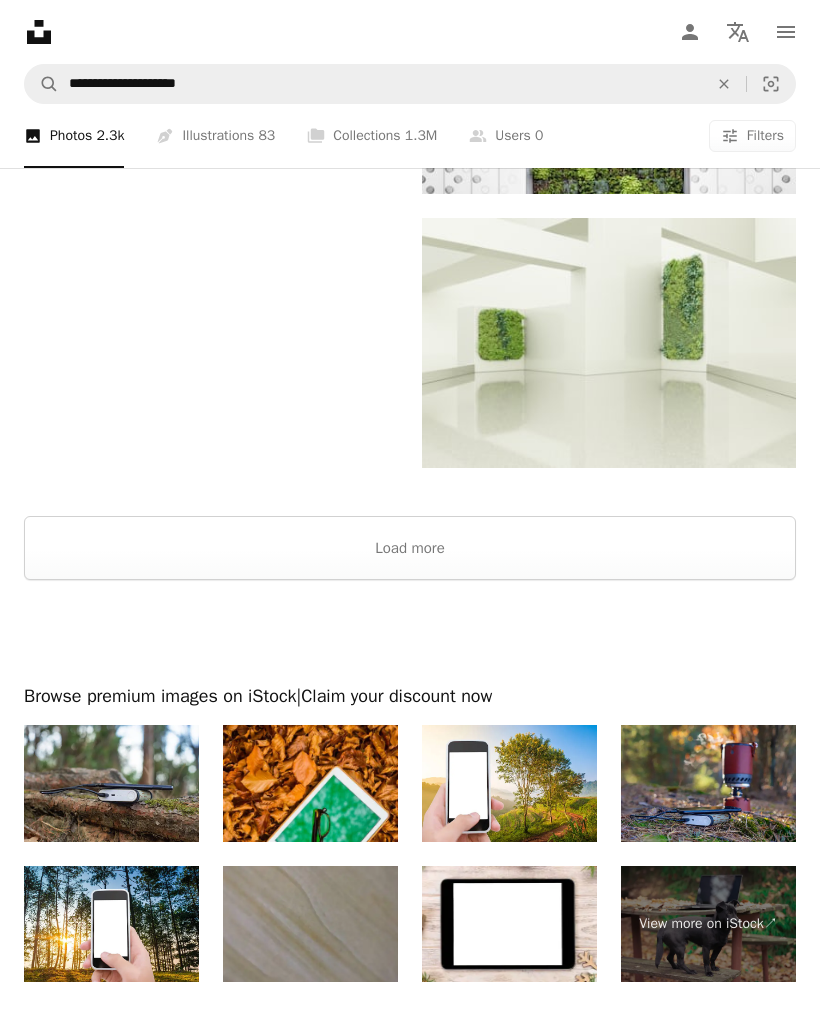click on "Load more" at bounding box center (410, 548) 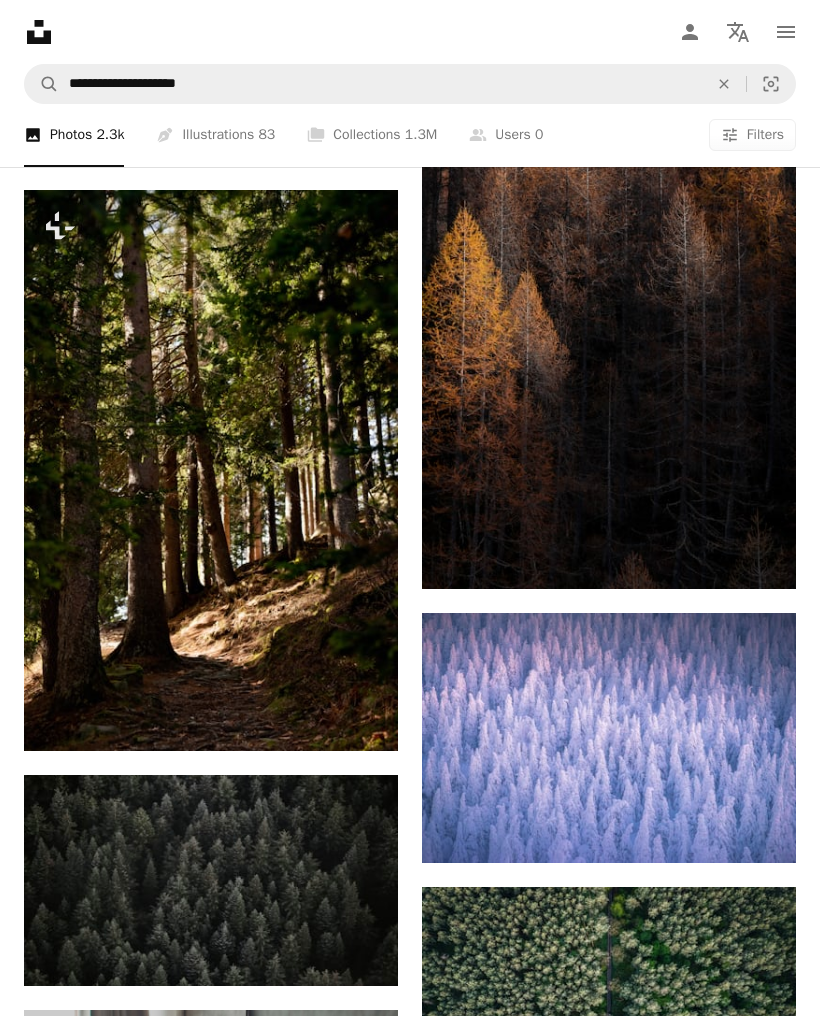 scroll, scrollTop: 5549, scrollLeft: 0, axis: vertical 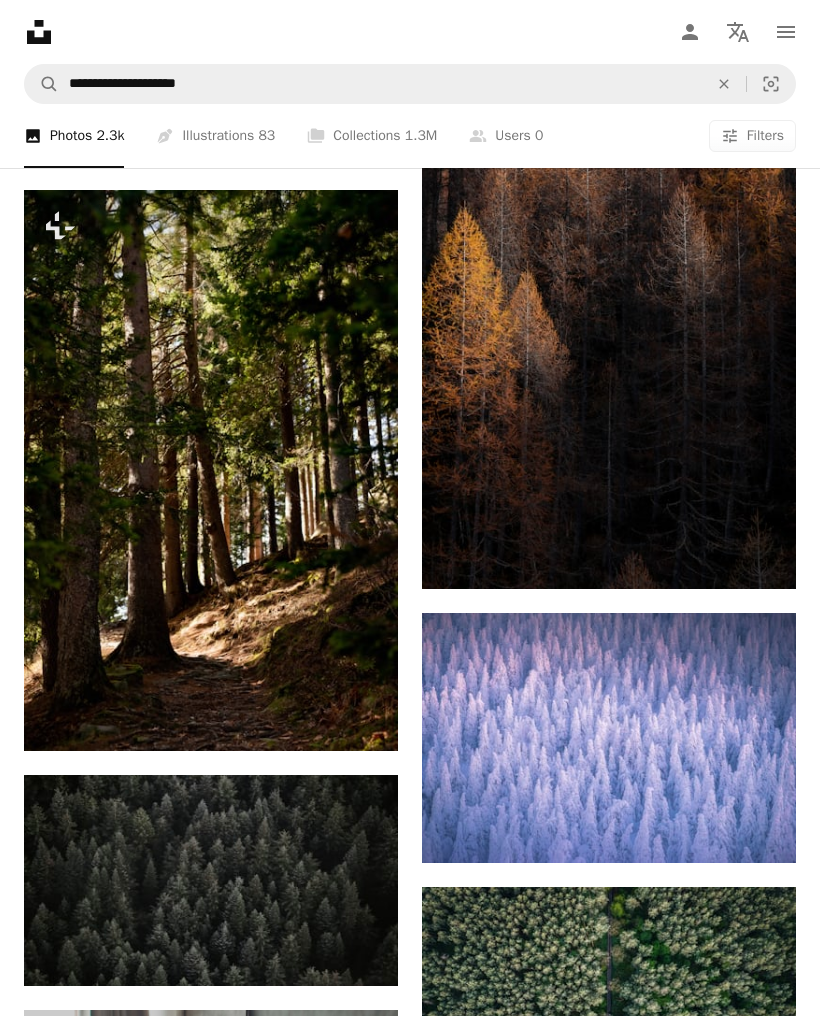 click at bounding box center [211, 470] 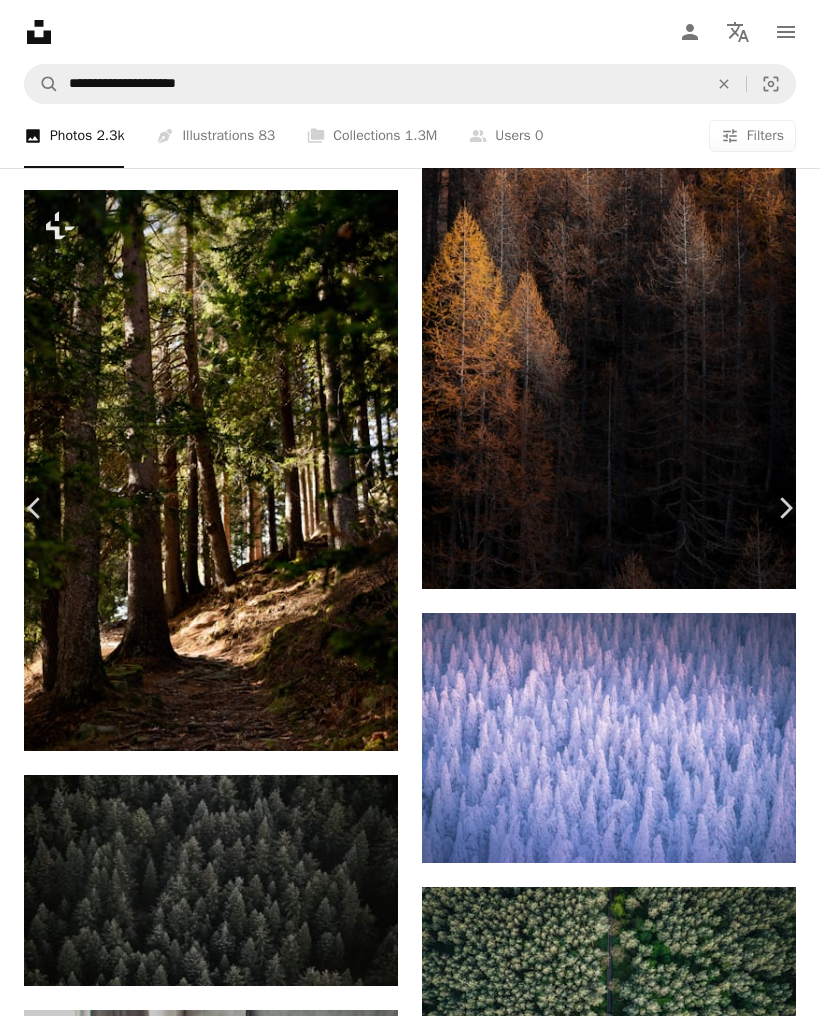 scroll, scrollTop: 2253, scrollLeft: 0, axis: vertical 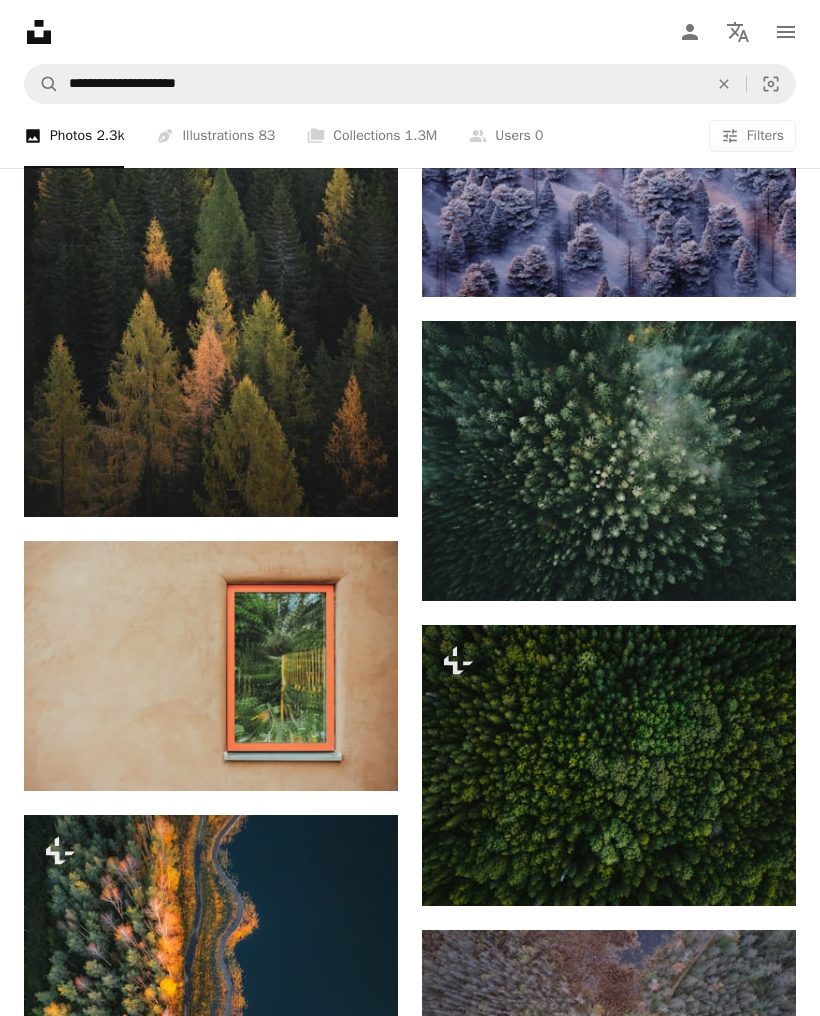 click at bounding box center (211, 236) 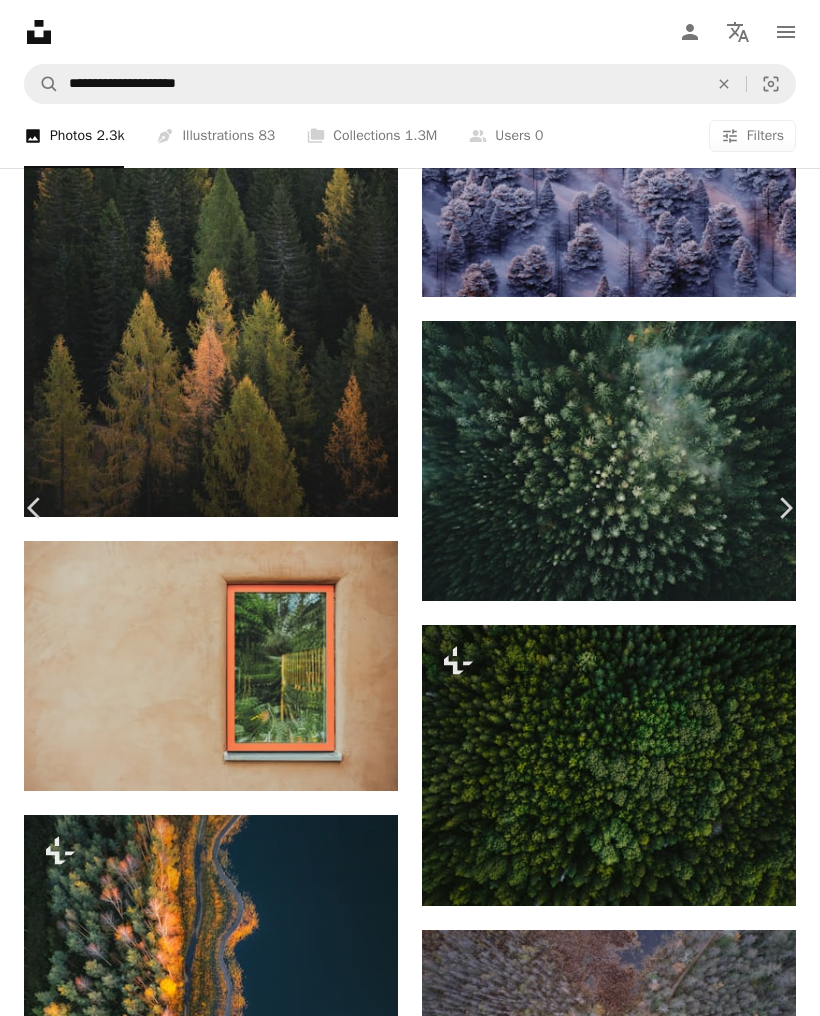 scroll, scrollTop: 1512, scrollLeft: 0, axis: vertical 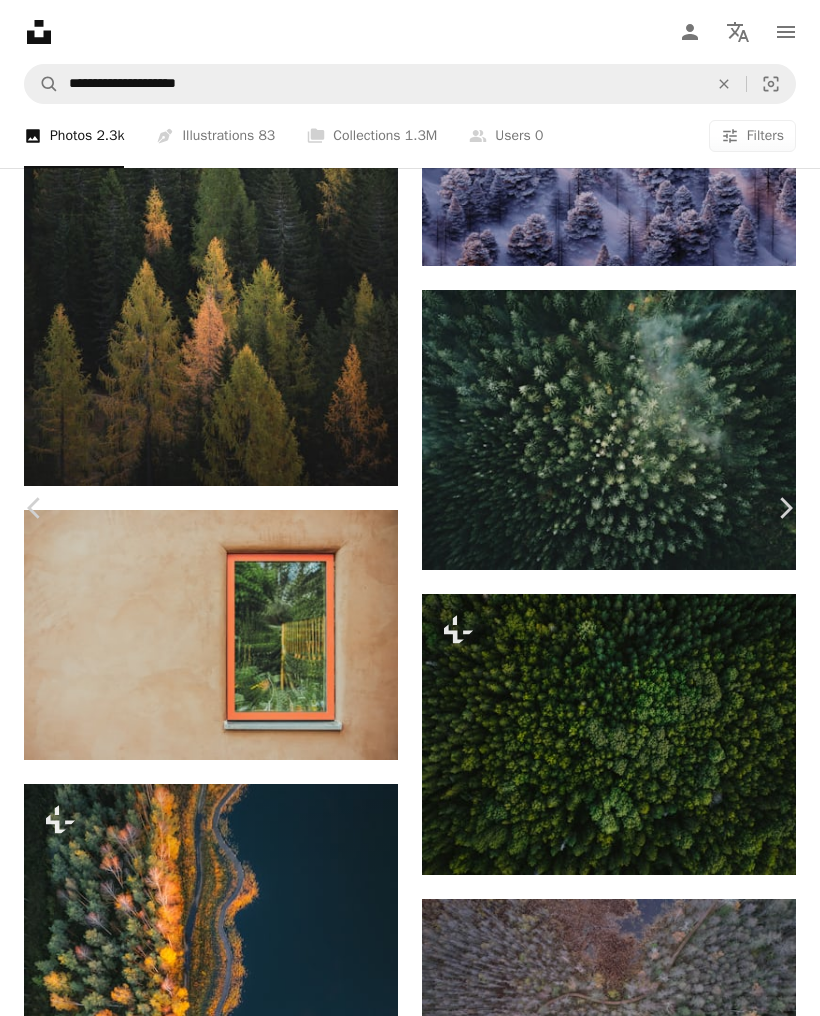 click on "An X shape" at bounding box center [20, 20] 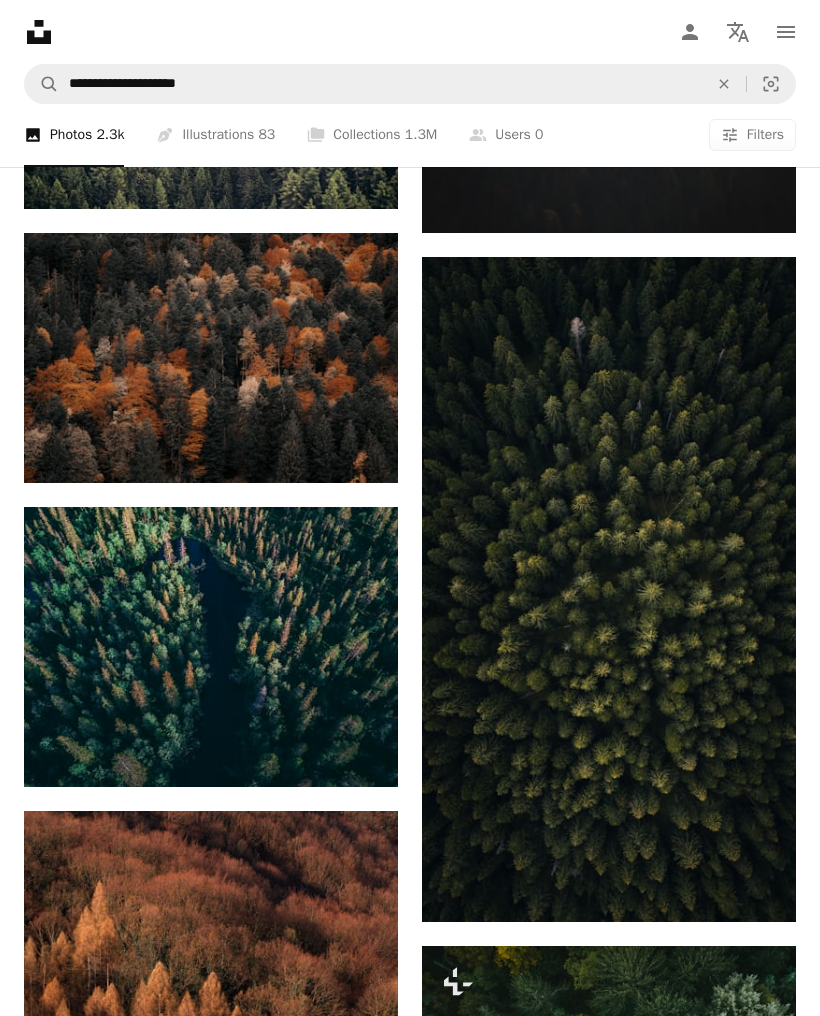 scroll, scrollTop: 29161, scrollLeft: 0, axis: vertical 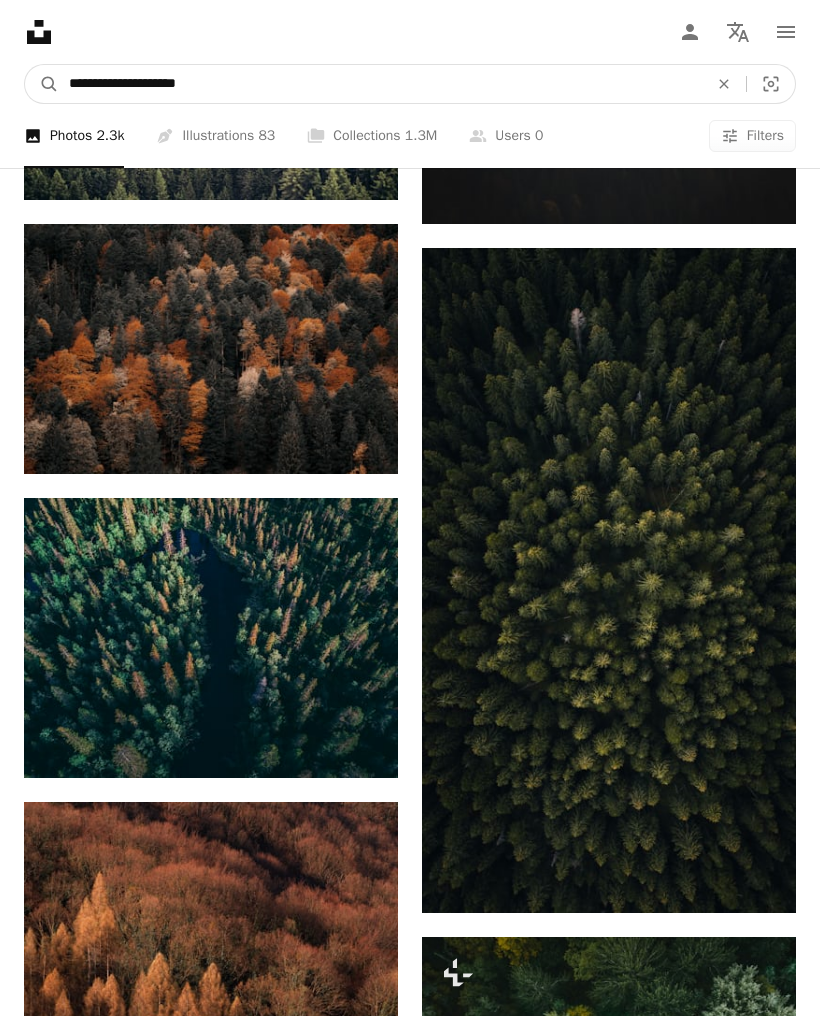 click on "**********" at bounding box center (380, 84) 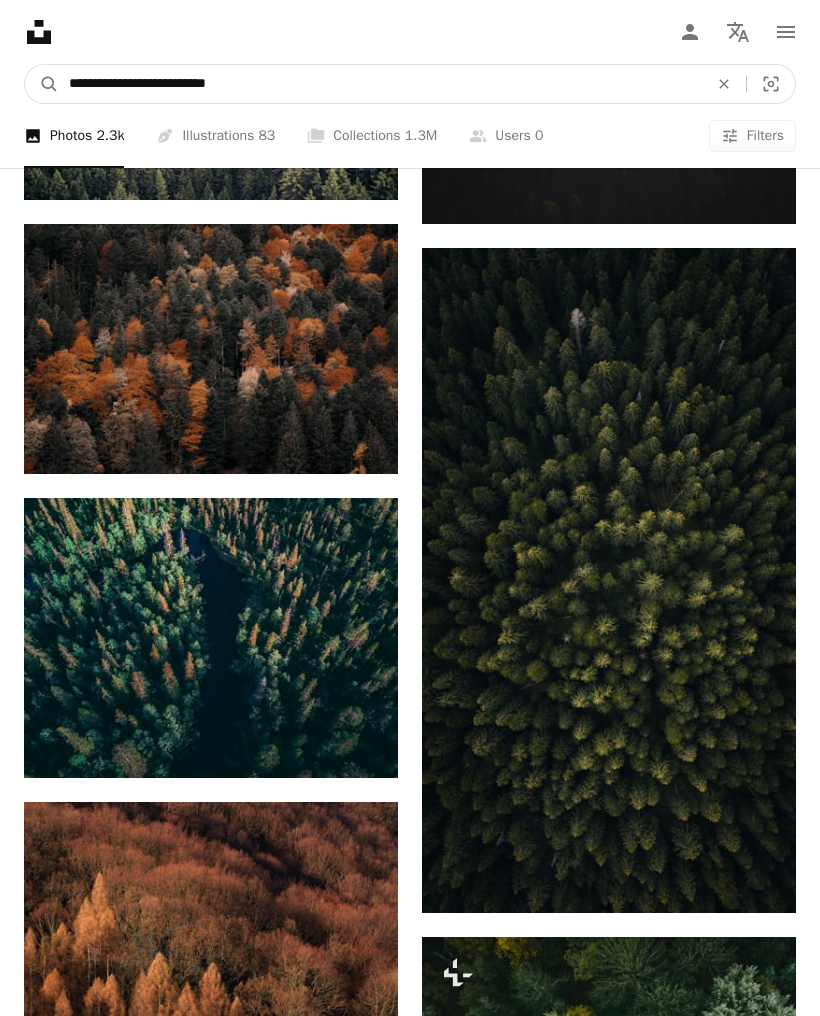 type on "**********" 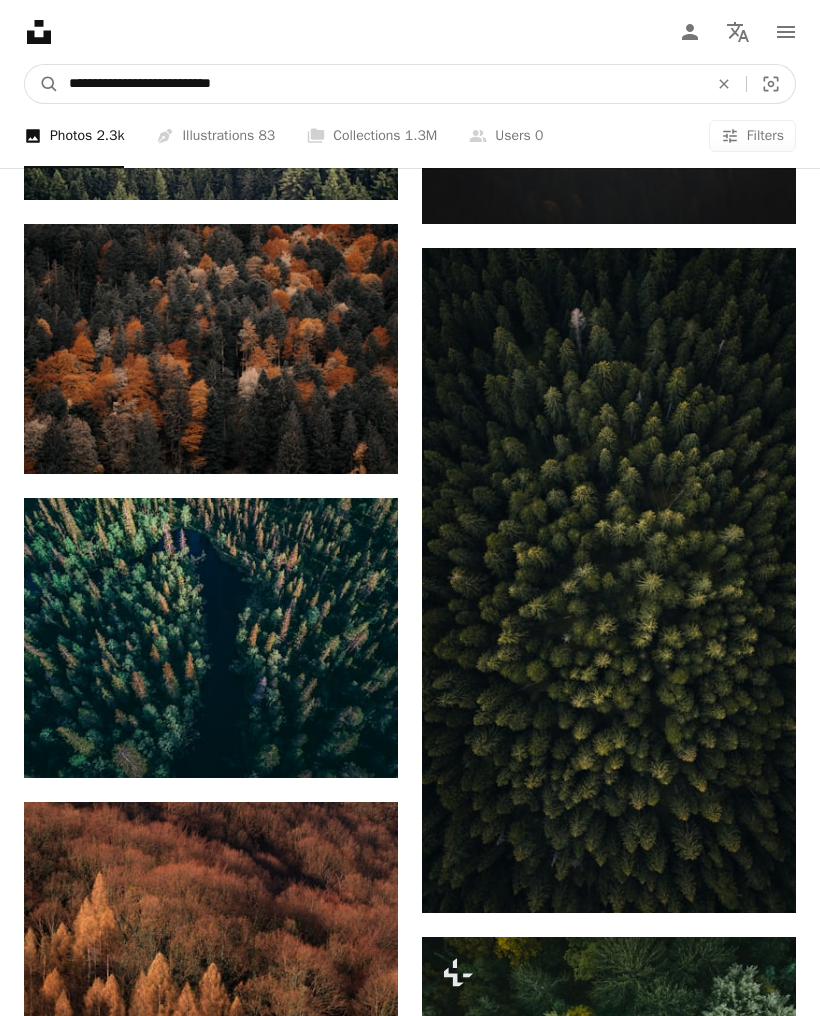 click on "A magnifying glass" at bounding box center (42, 84) 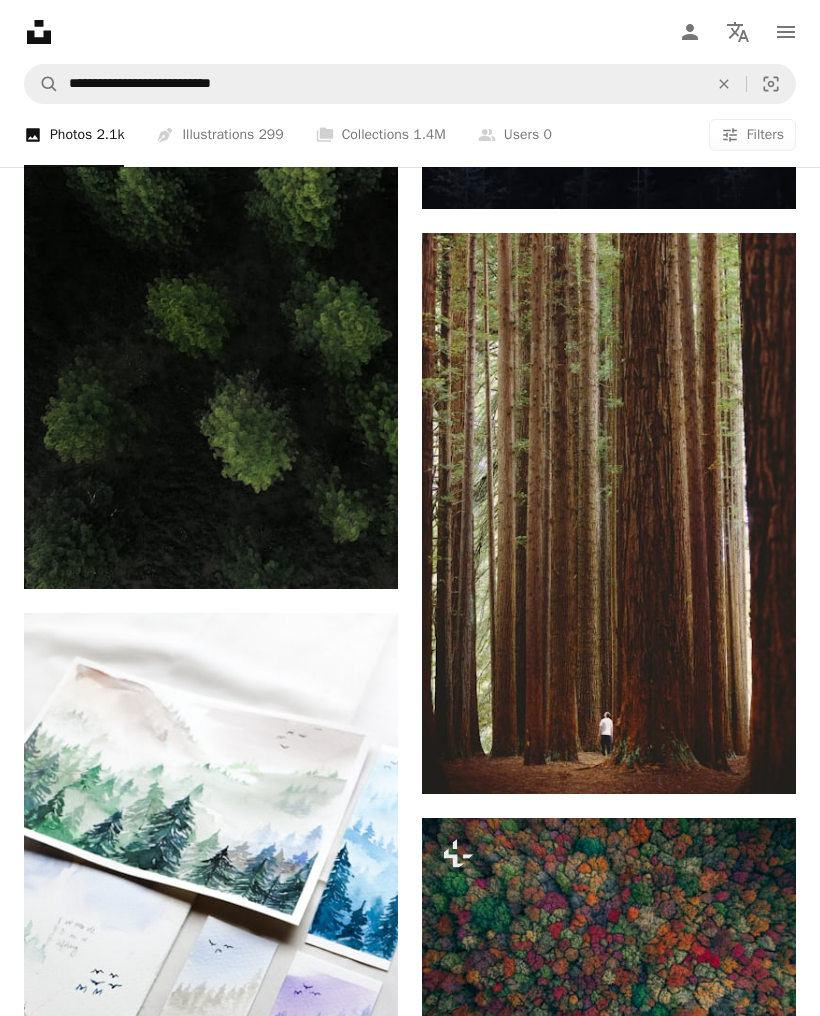 scroll, scrollTop: 3353, scrollLeft: 0, axis: vertical 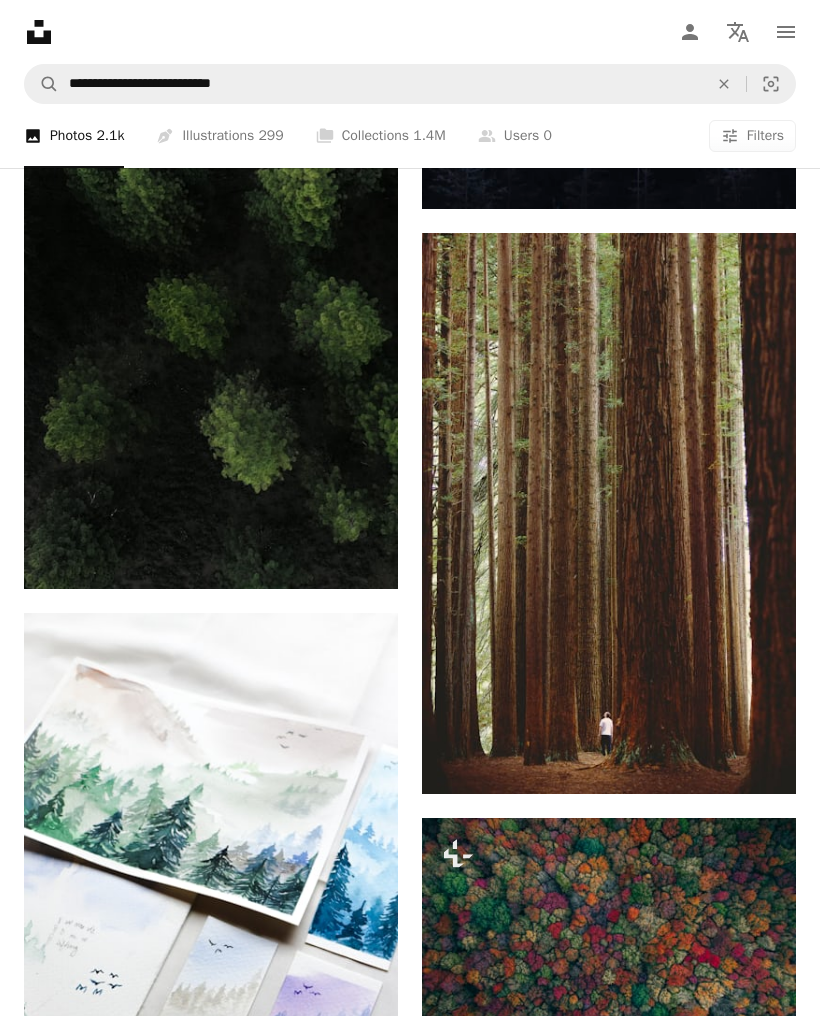 click at bounding box center [609, 513] 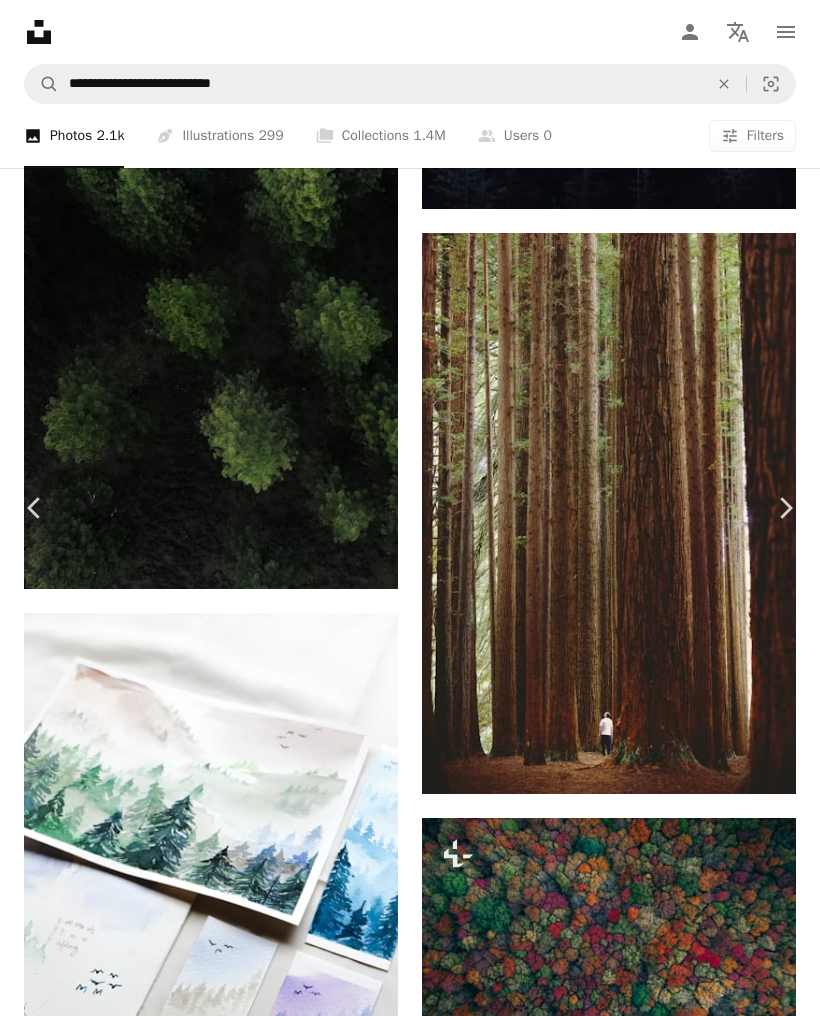 scroll, scrollTop: 3222, scrollLeft: 0, axis: vertical 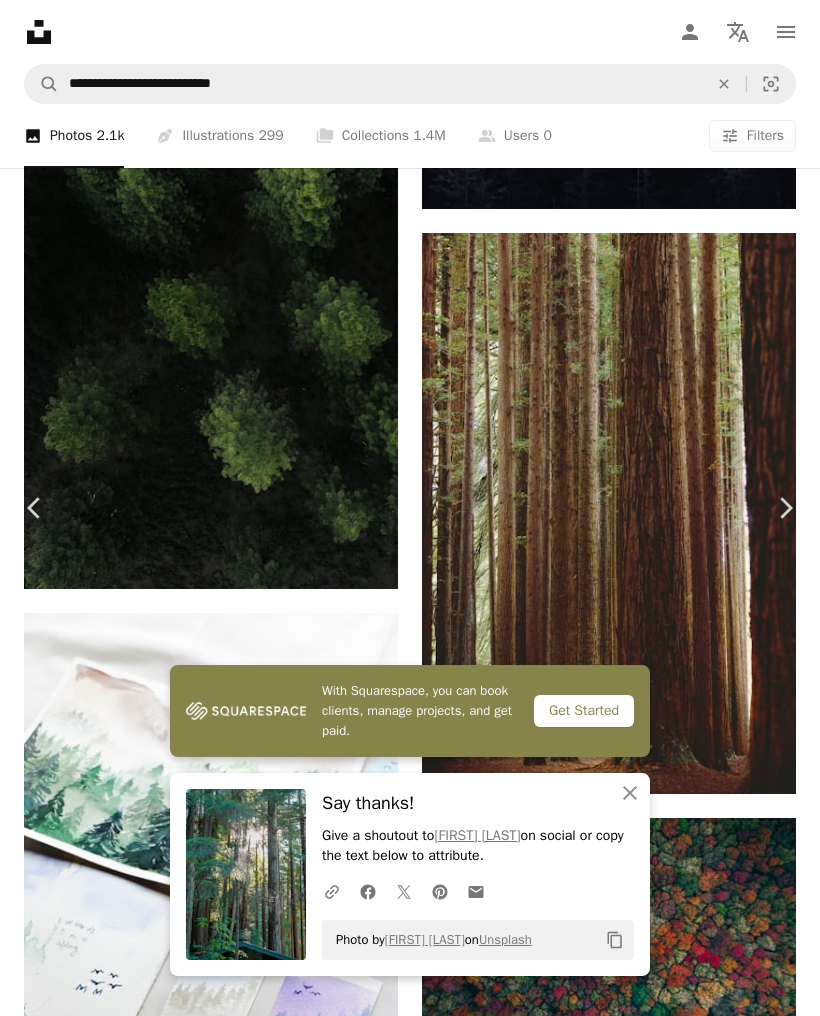 click on "Arrow pointing down" at bounding box center (351, 6975) 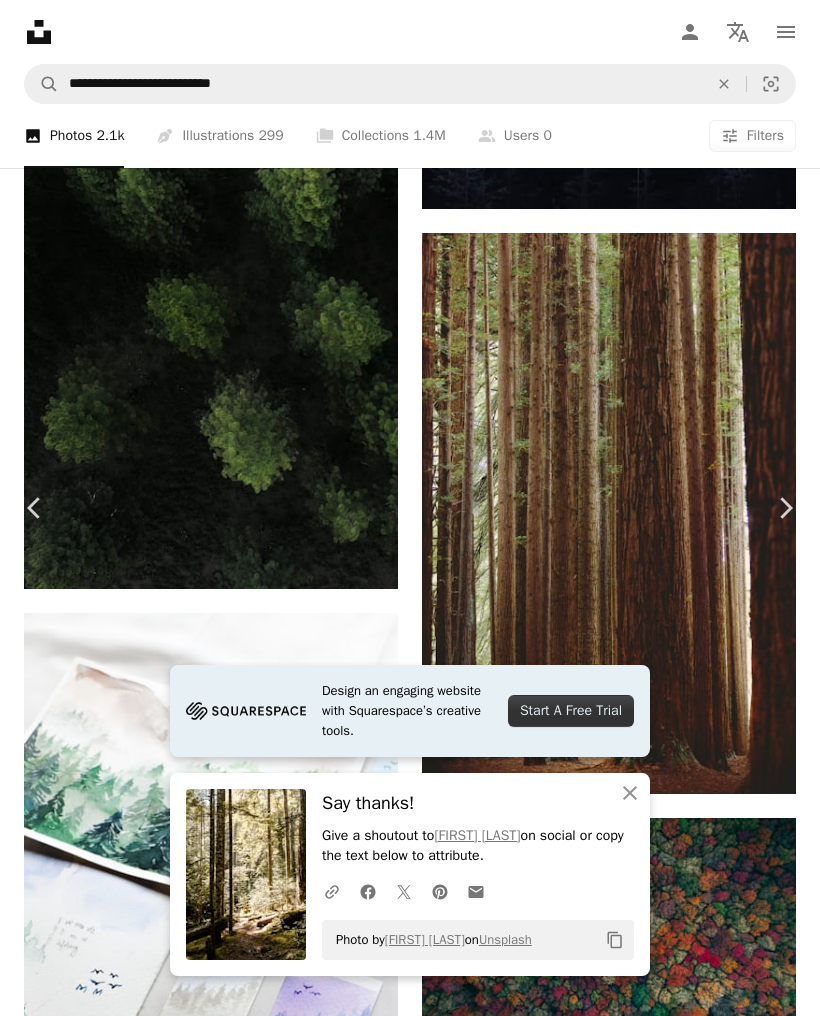 scroll, scrollTop: 7020, scrollLeft: 0, axis: vertical 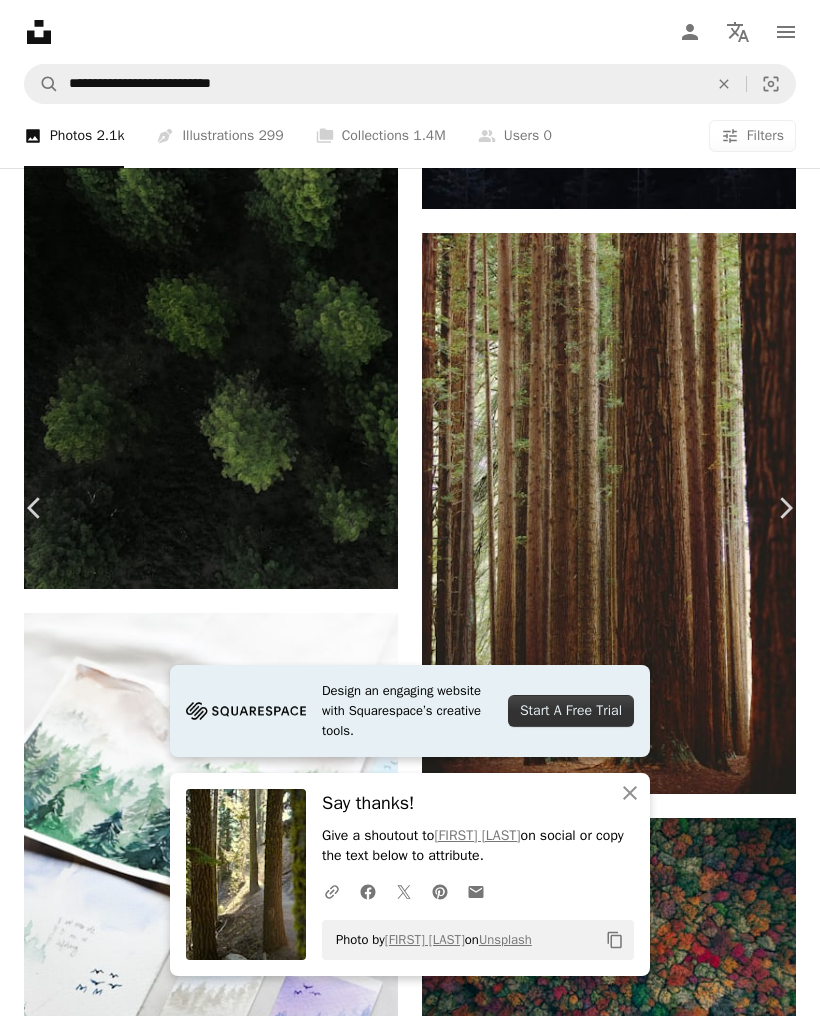 click on "Arrow pointing down" 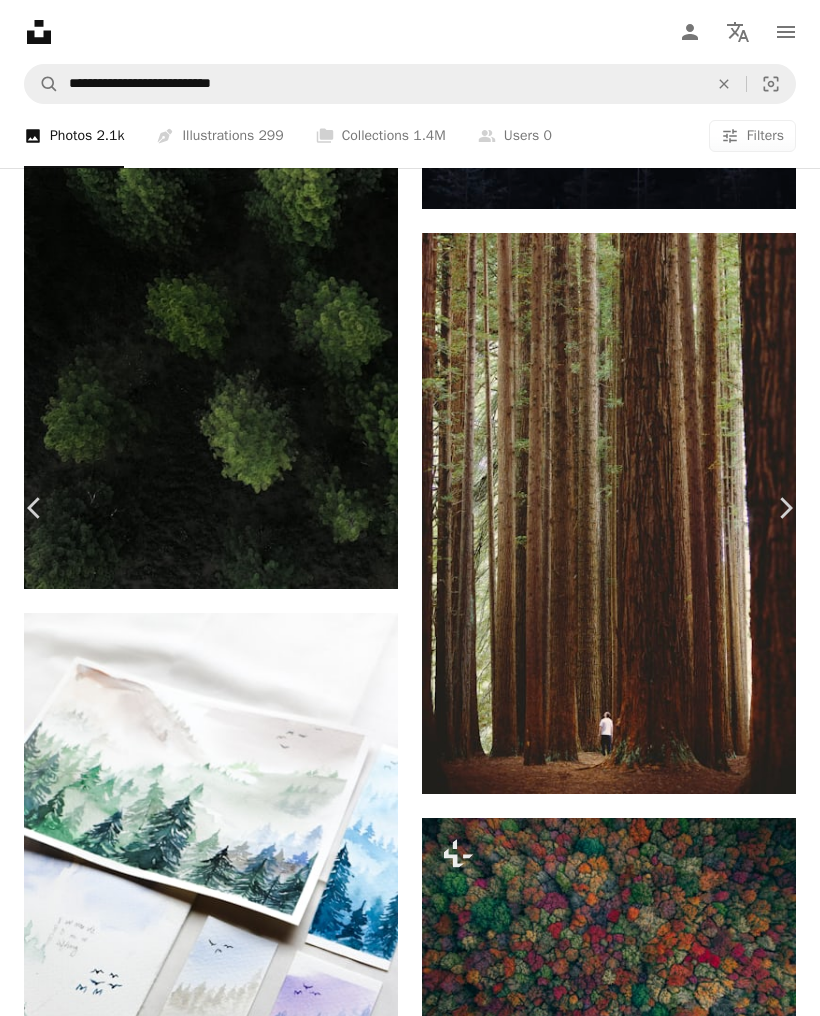 scroll, scrollTop: 5270, scrollLeft: 0, axis: vertical 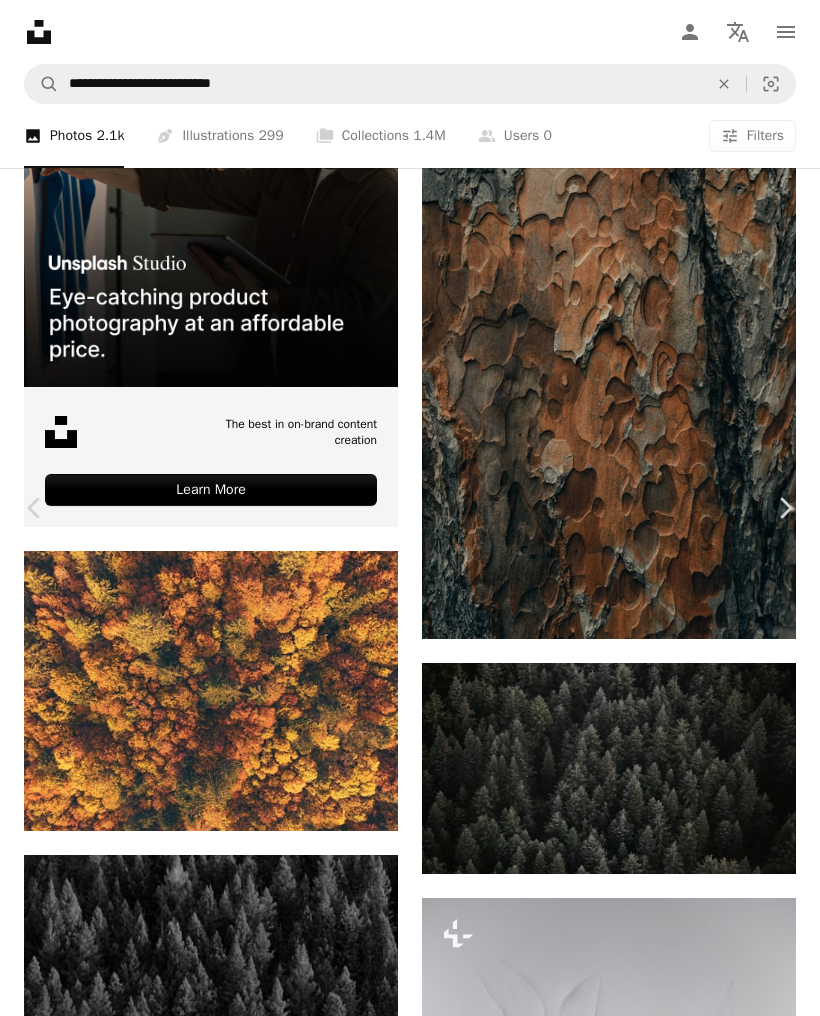 click at bounding box center (563, 4744) 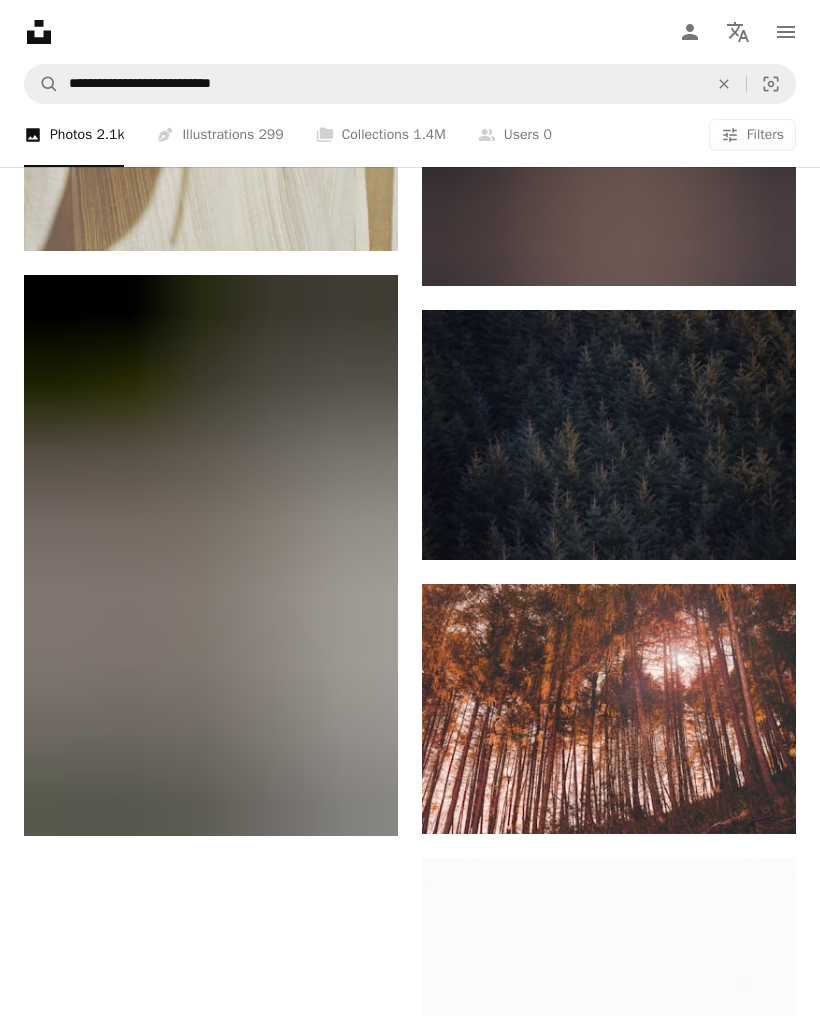 scroll, scrollTop: 12417, scrollLeft: 0, axis: vertical 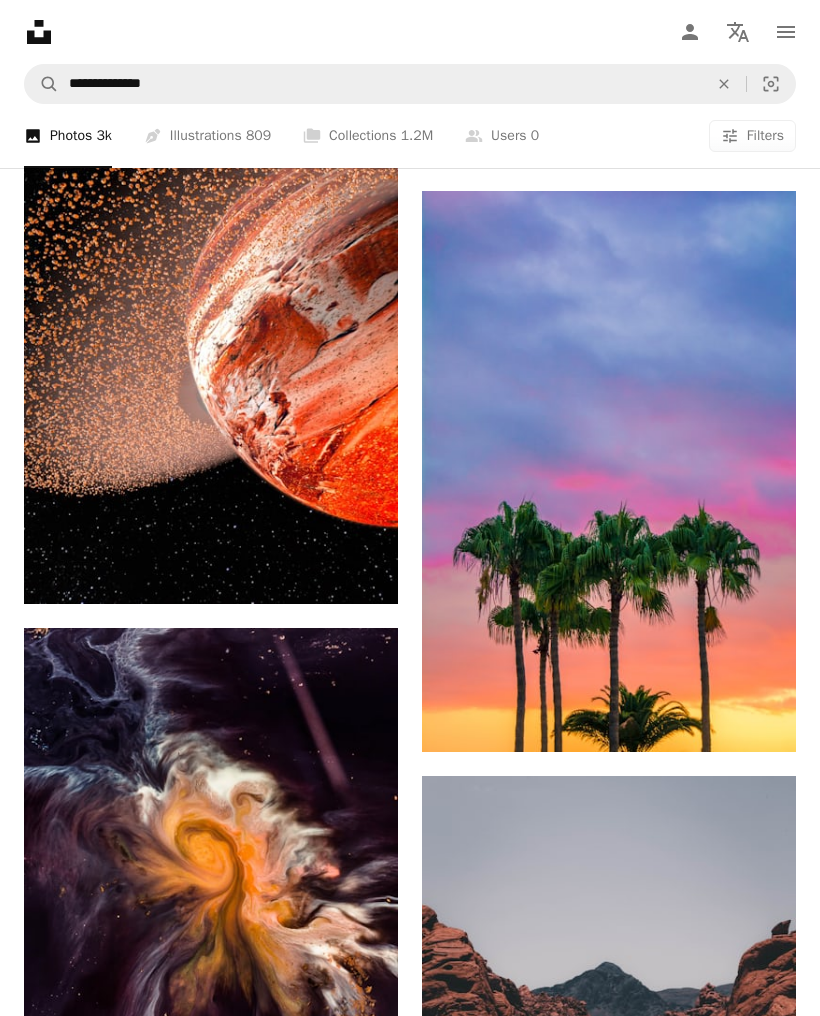 click on "1.2M" at bounding box center [417, 136] 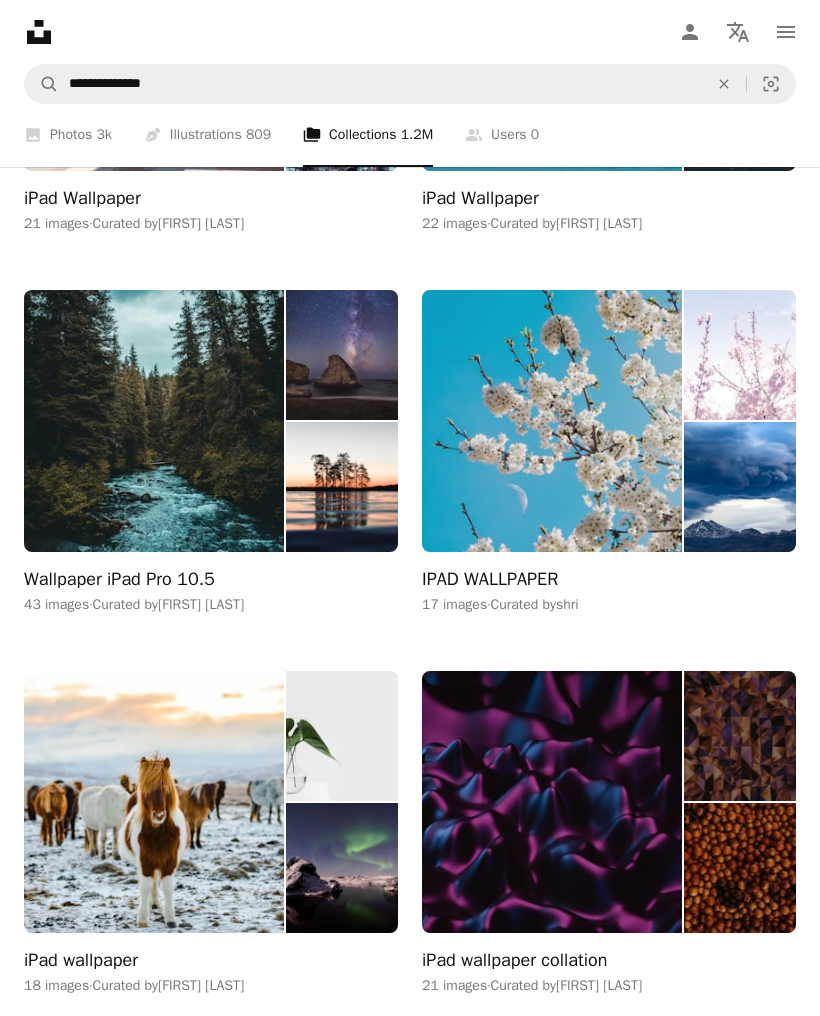 scroll, scrollTop: 1784, scrollLeft: 0, axis: vertical 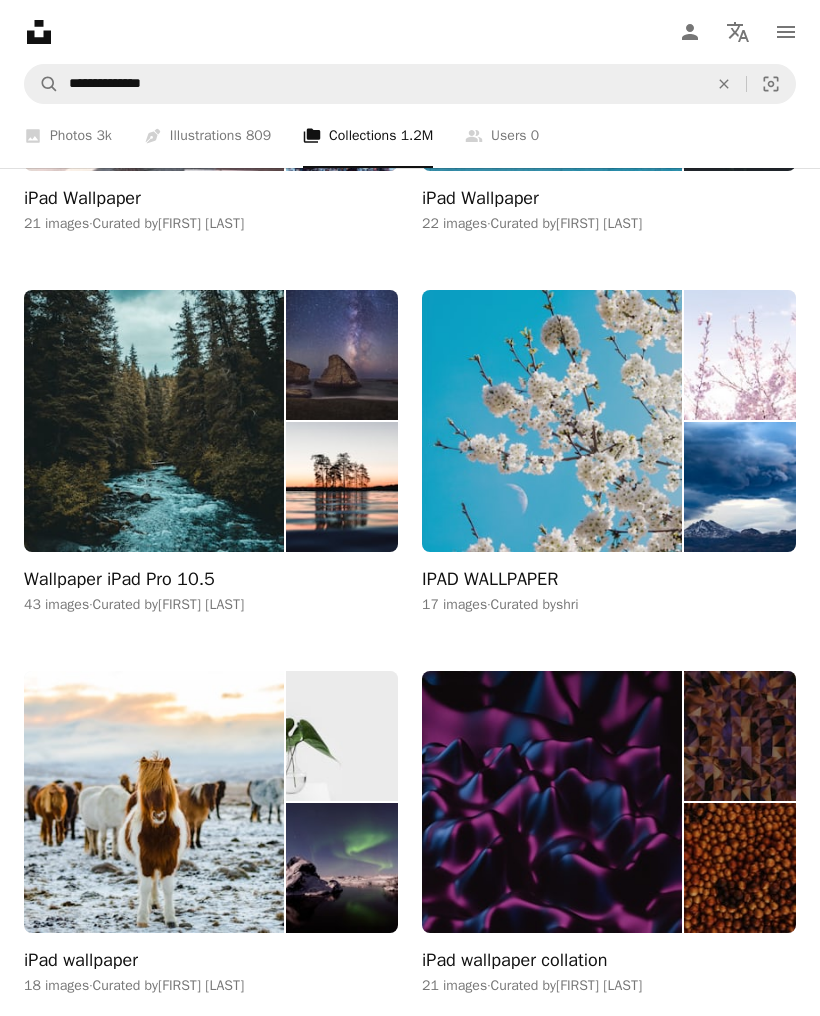 click at bounding box center [342, 868] 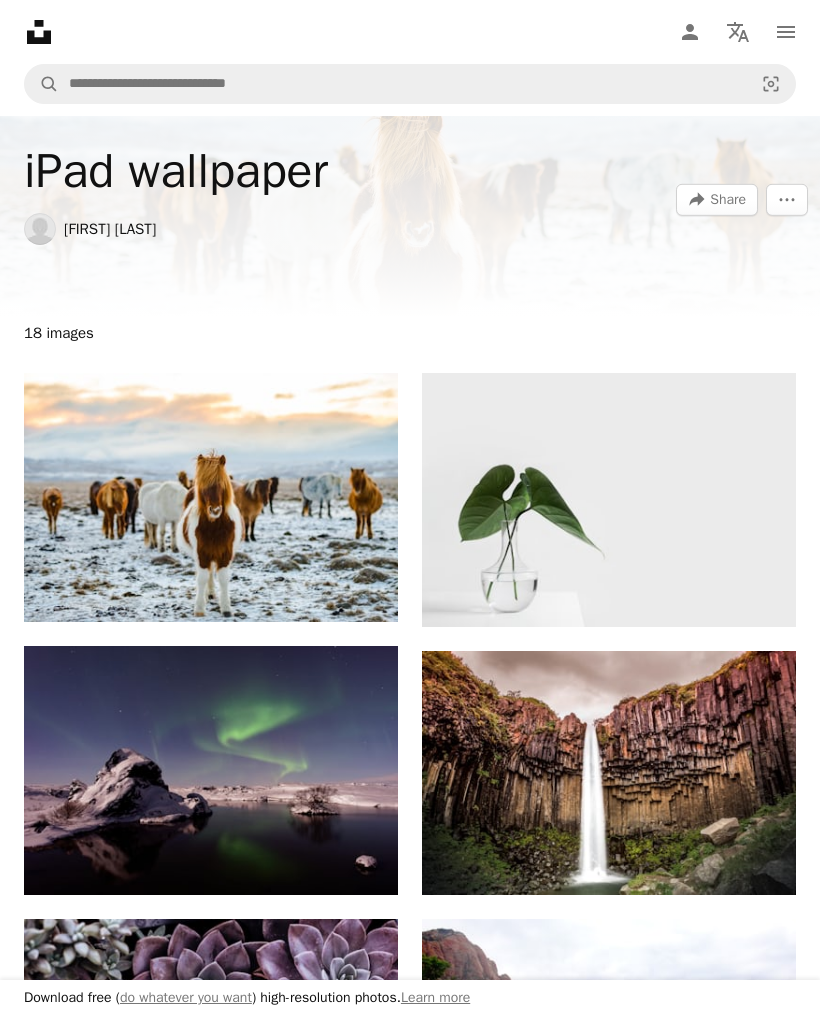 scroll, scrollTop: 0, scrollLeft: 0, axis: both 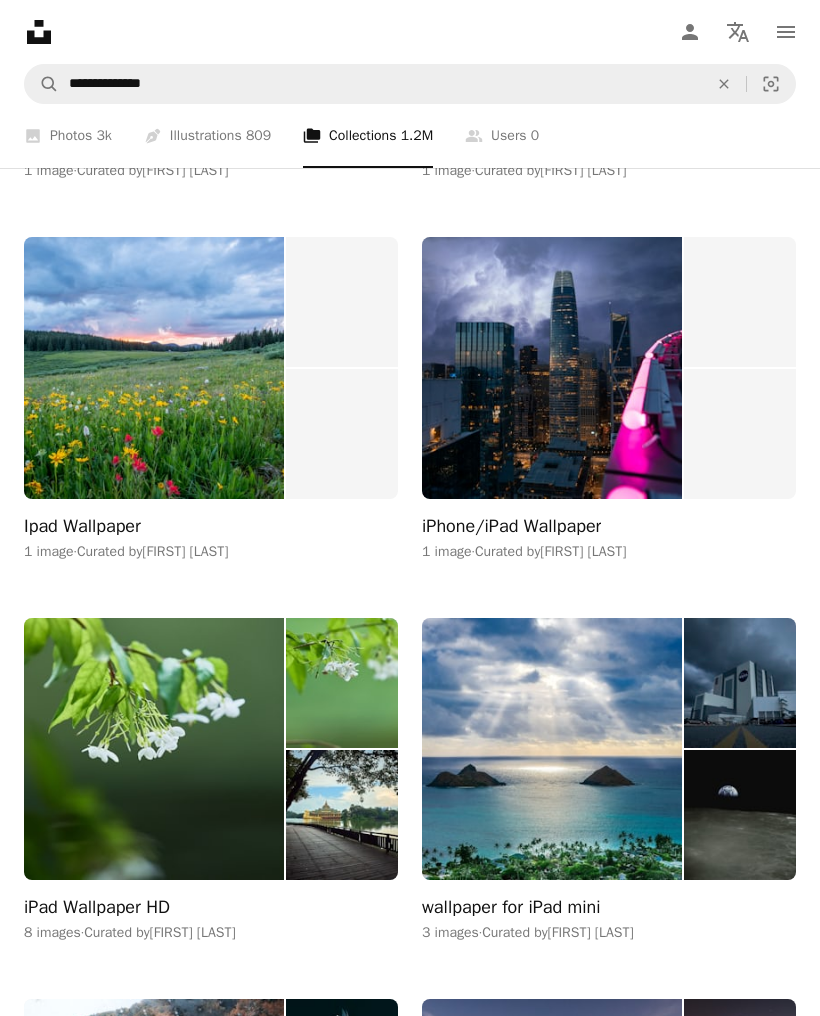 click at bounding box center [552, 368] 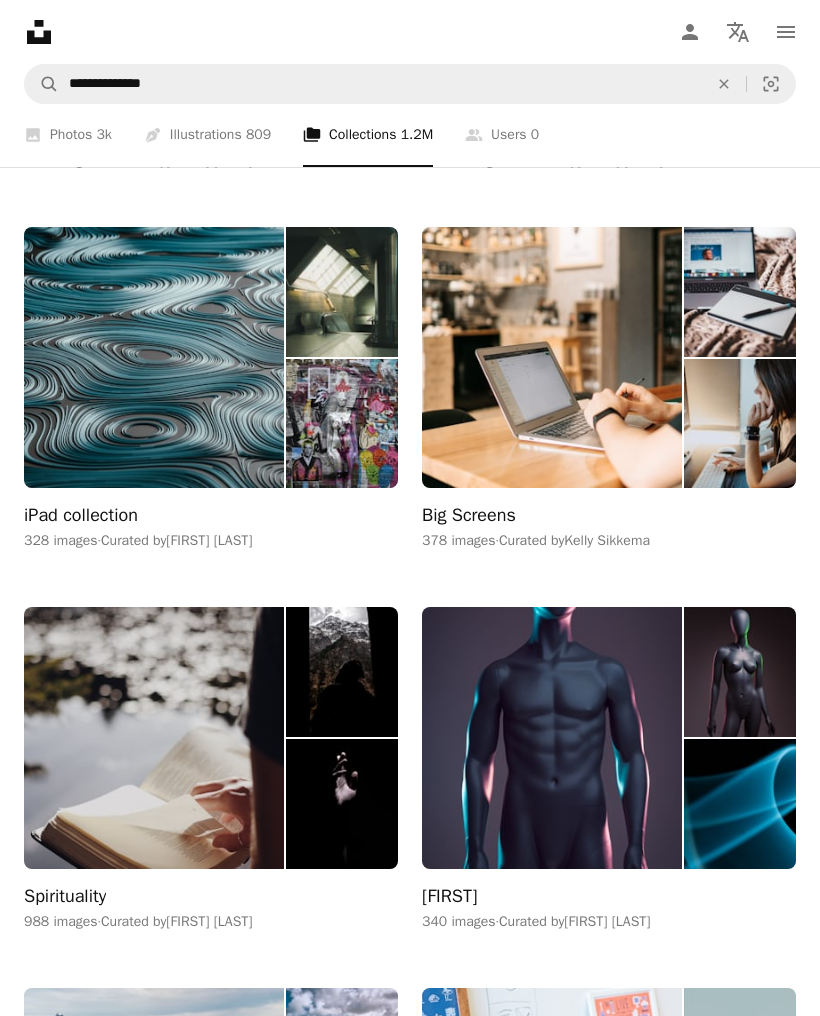 scroll, scrollTop: 15135, scrollLeft: 0, axis: vertical 